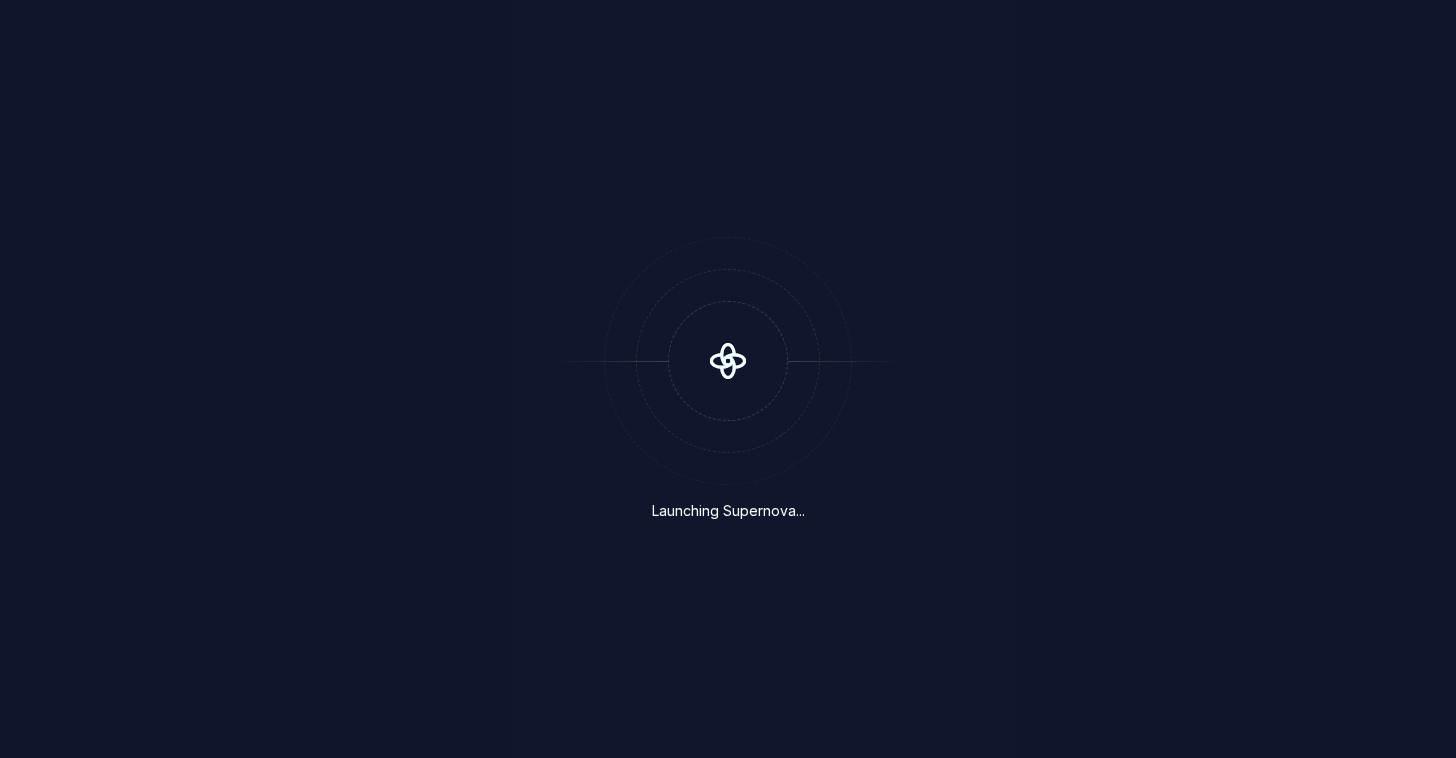 scroll, scrollTop: 0, scrollLeft: 0, axis: both 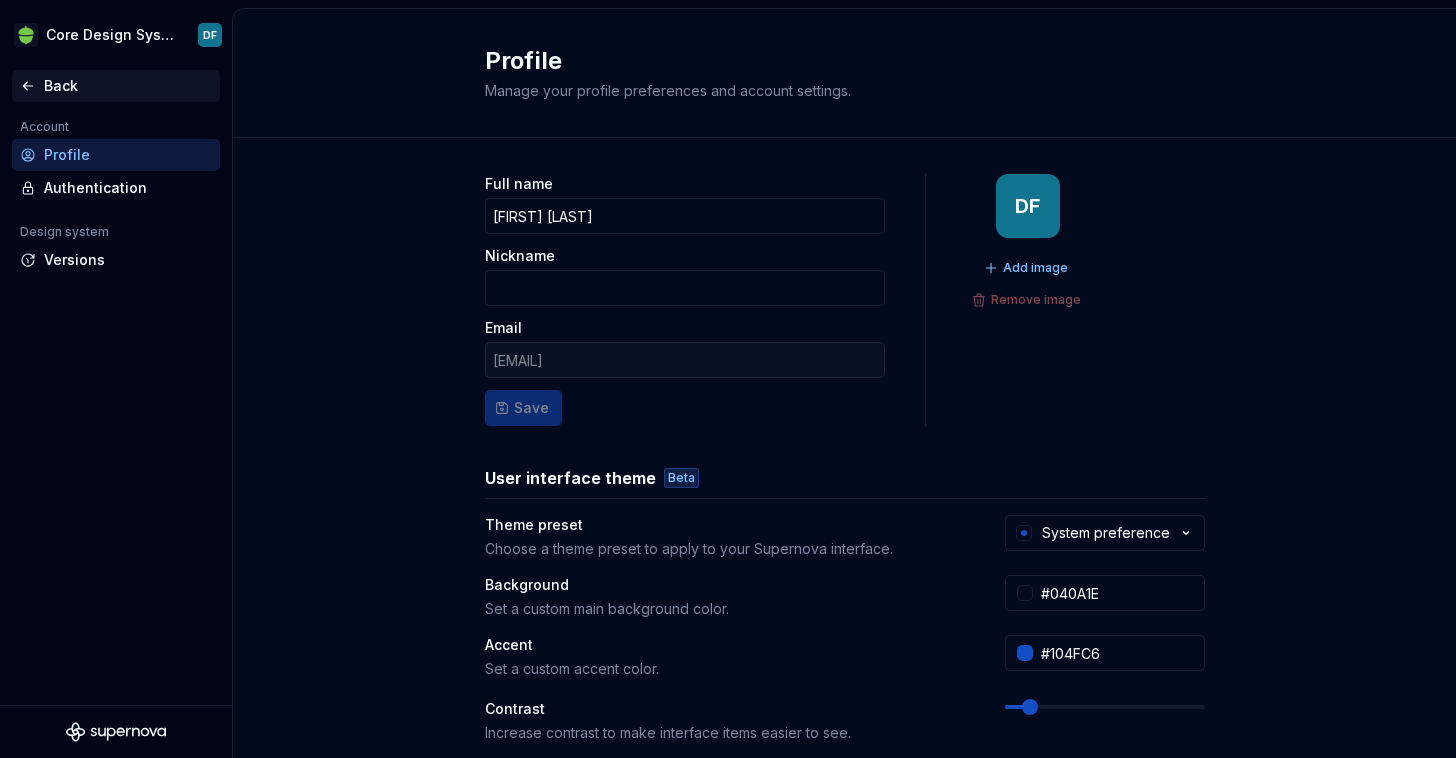 click on "Back" at bounding box center [128, 86] 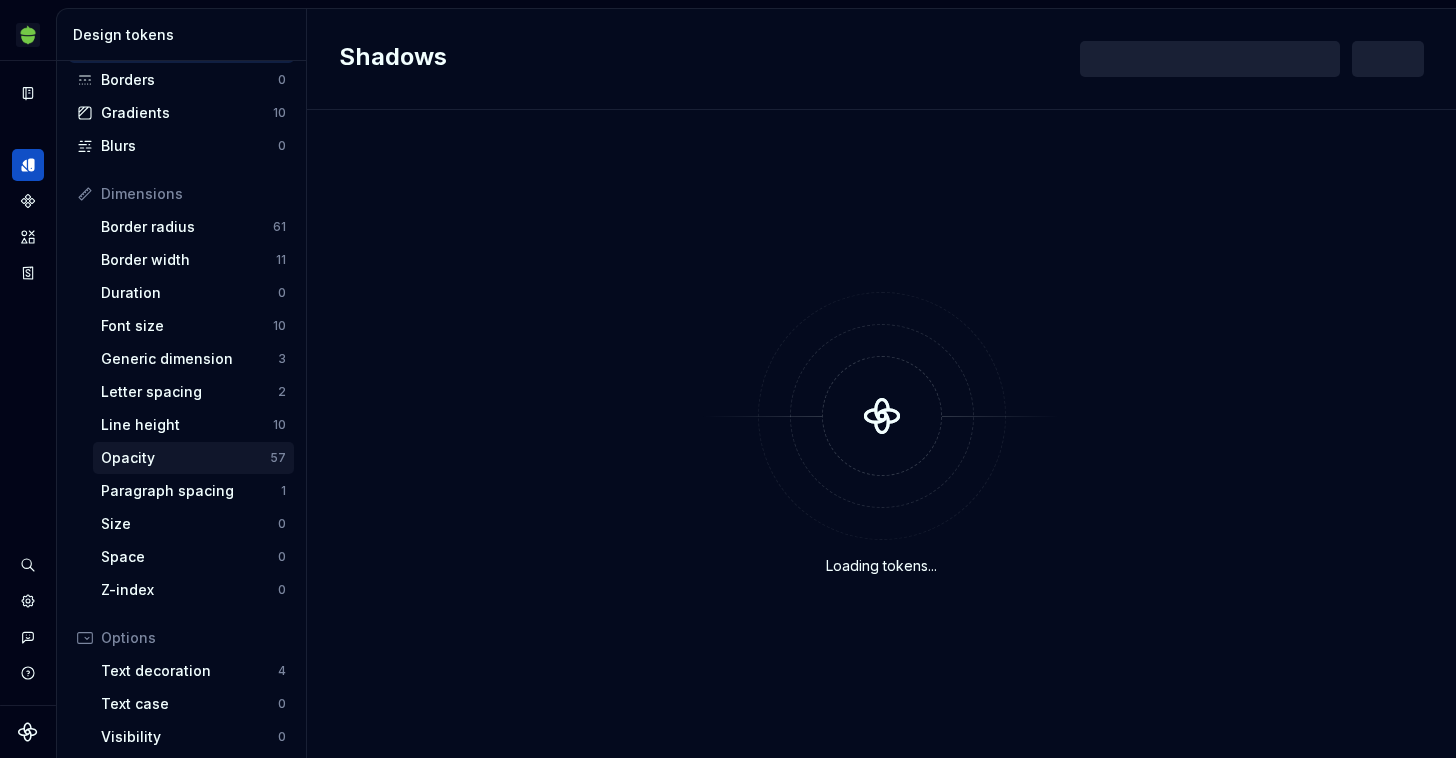 scroll, scrollTop: 158, scrollLeft: 0, axis: vertical 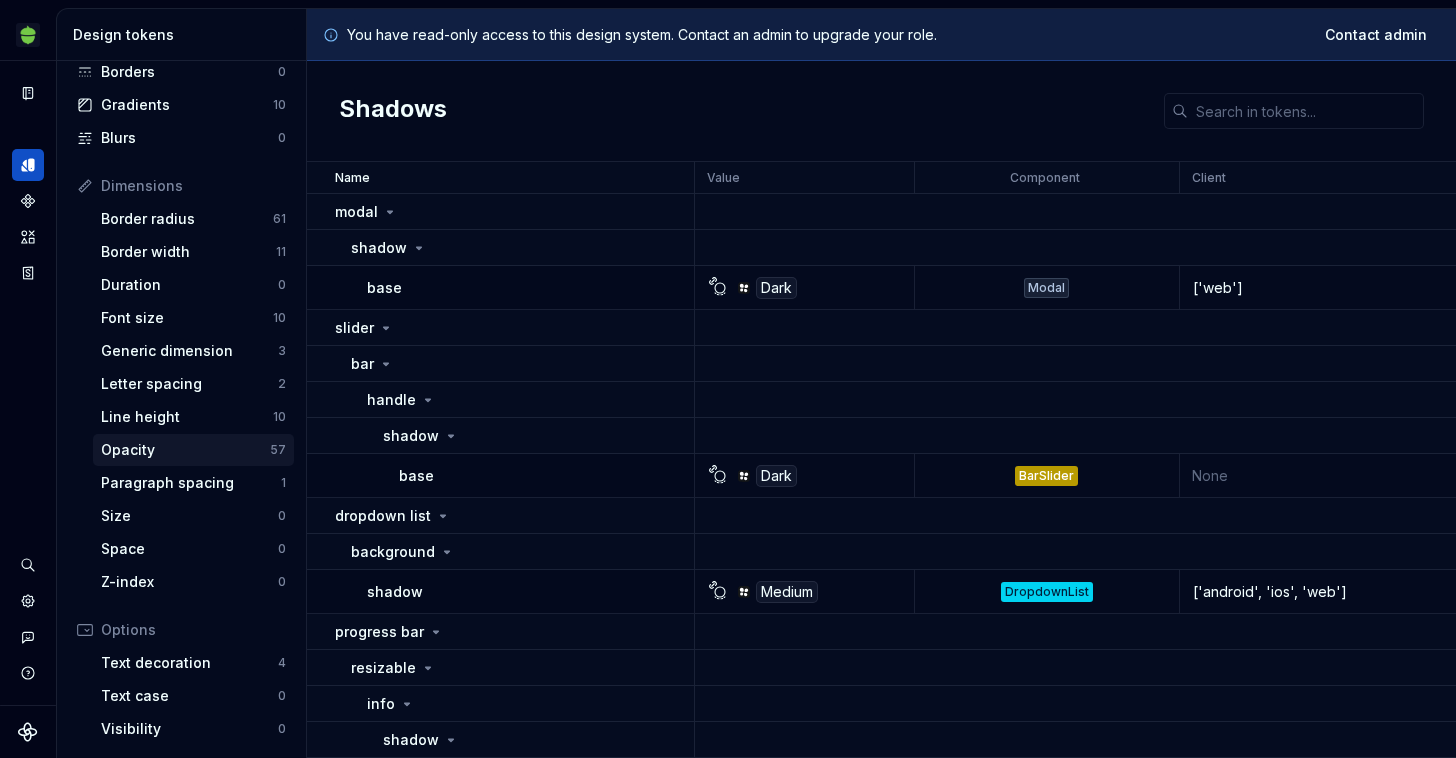 click on "Opacity" at bounding box center (185, 450) 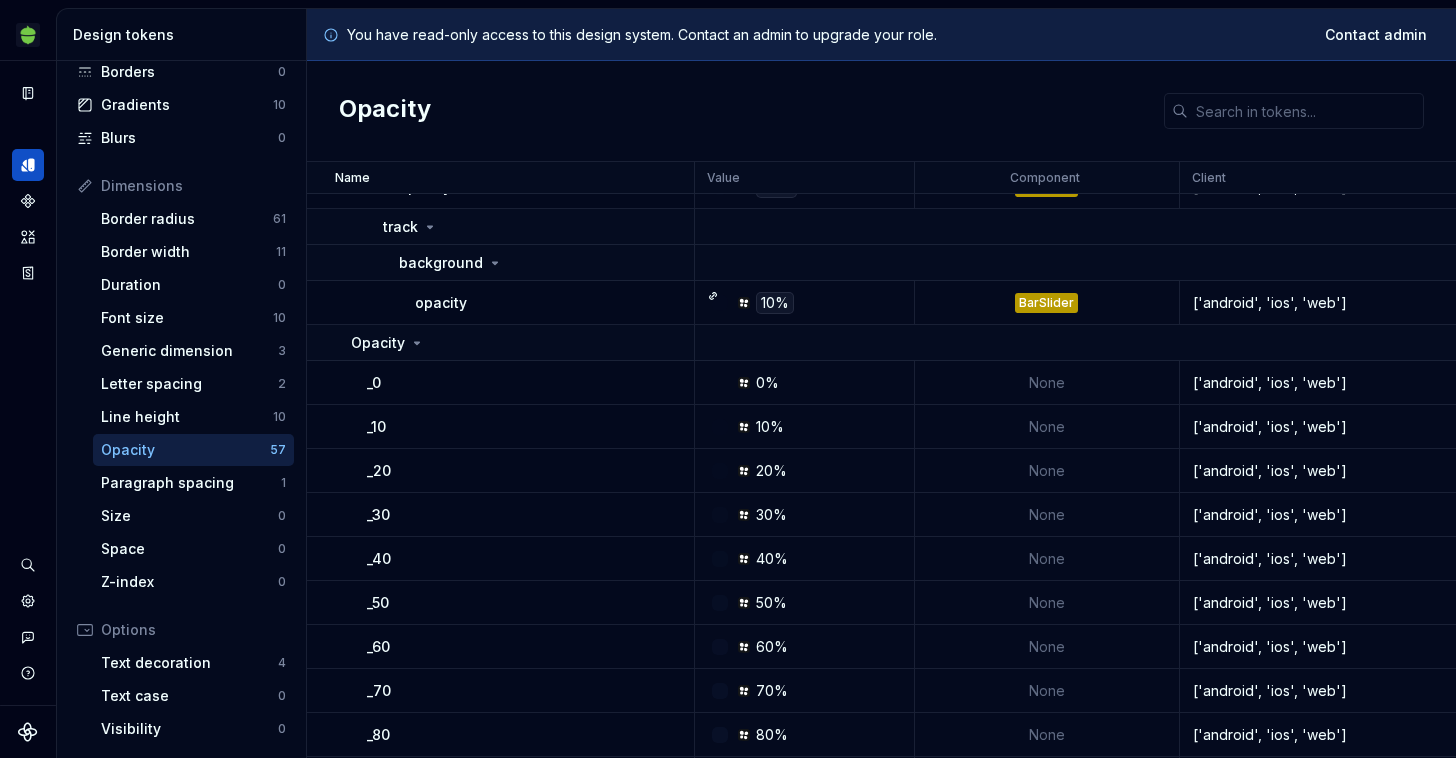 scroll, scrollTop: 1638, scrollLeft: 0, axis: vertical 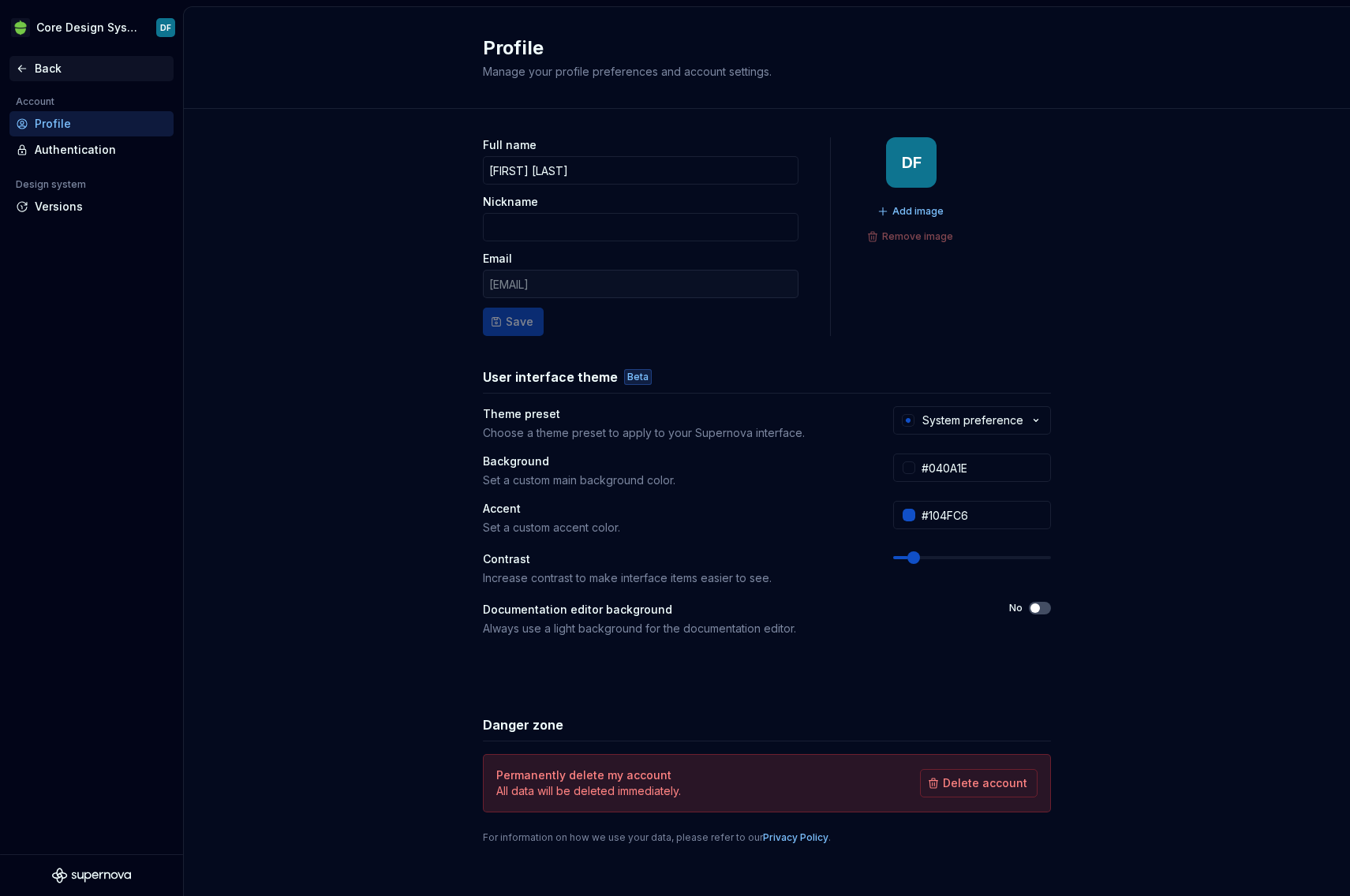 click on "Back" at bounding box center [101, 69] 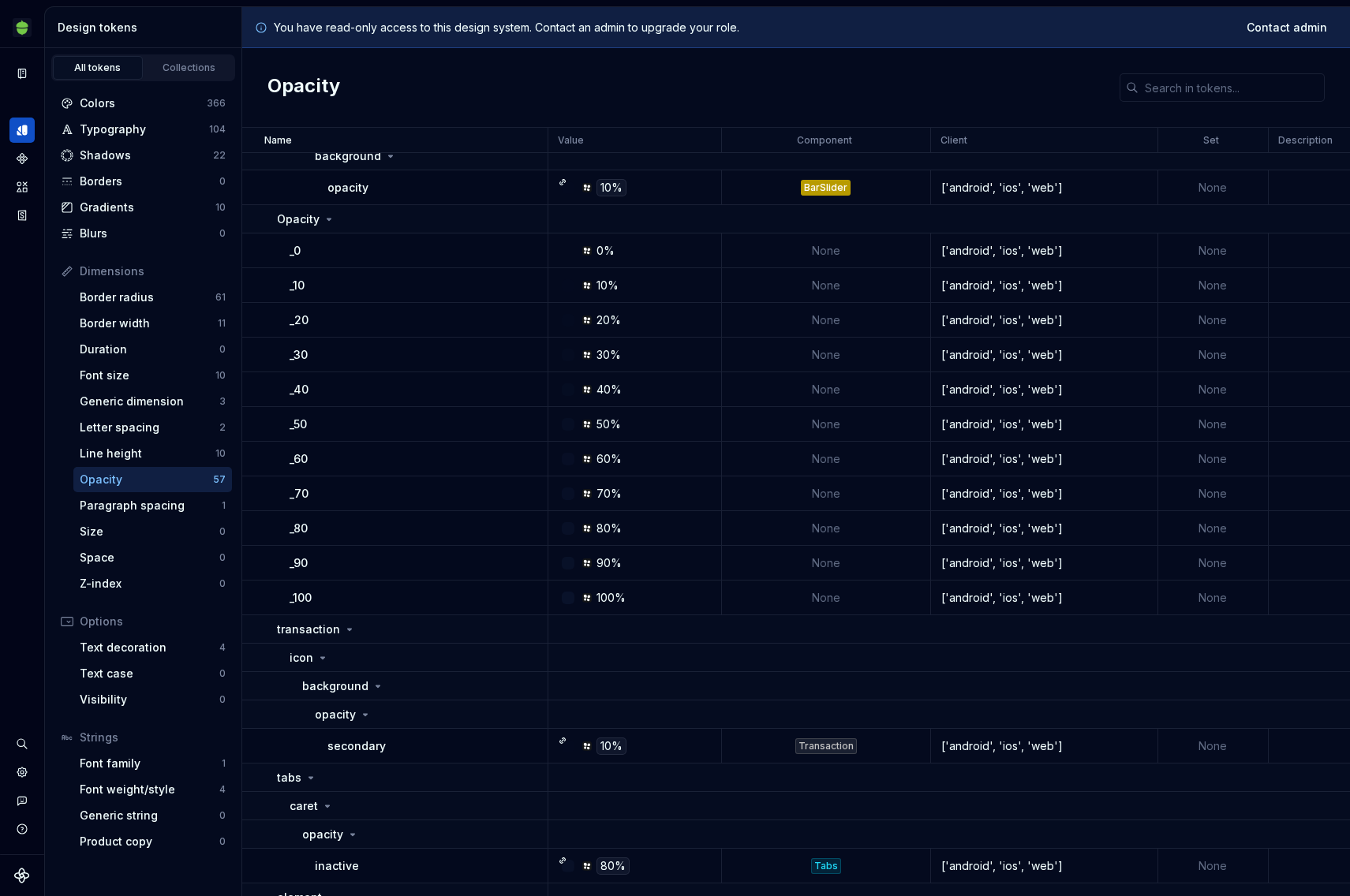 scroll, scrollTop: 1331, scrollLeft: 0, axis: vertical 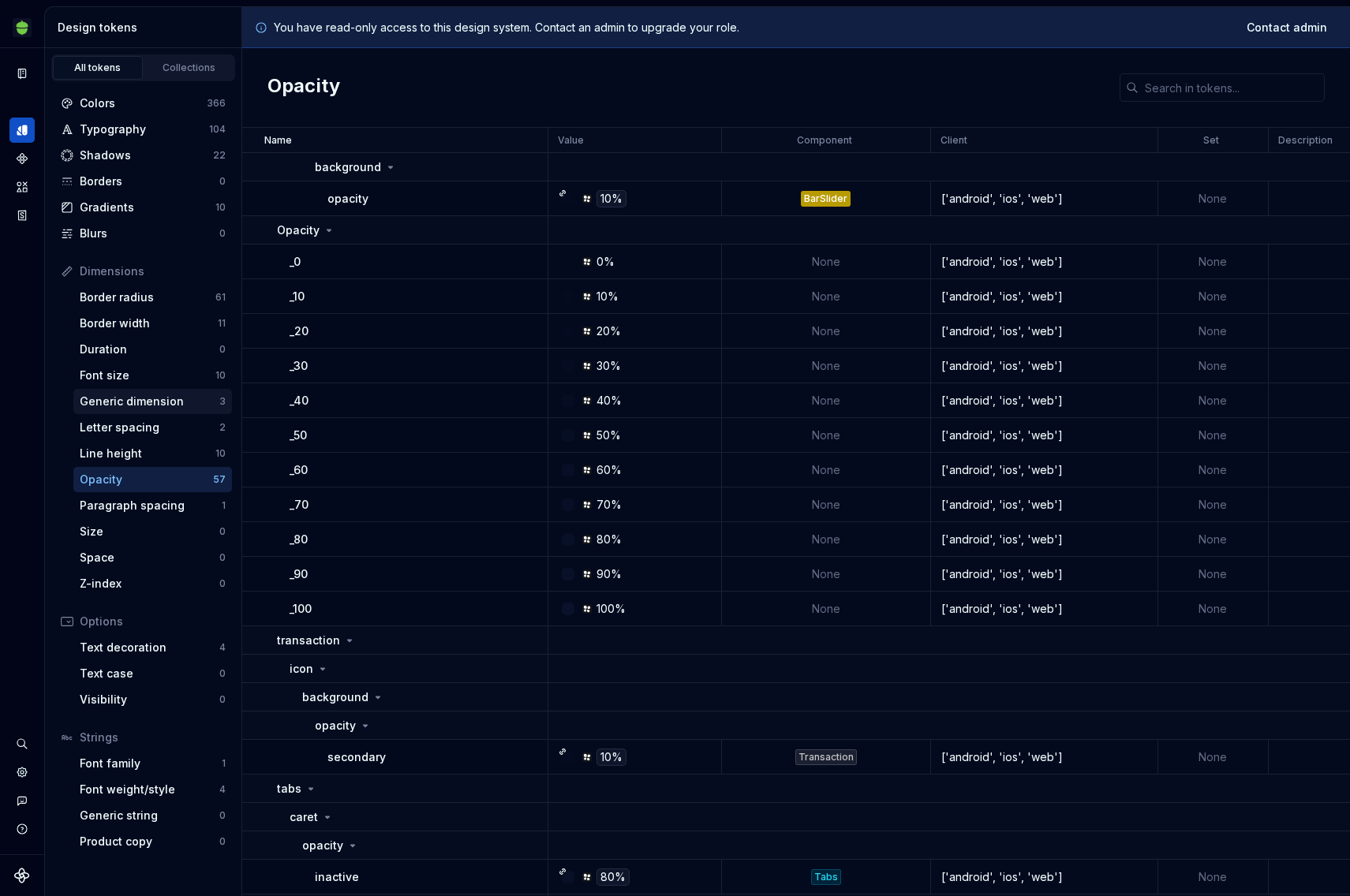 click on "Generic dimension" at bounding box center [149, 401] 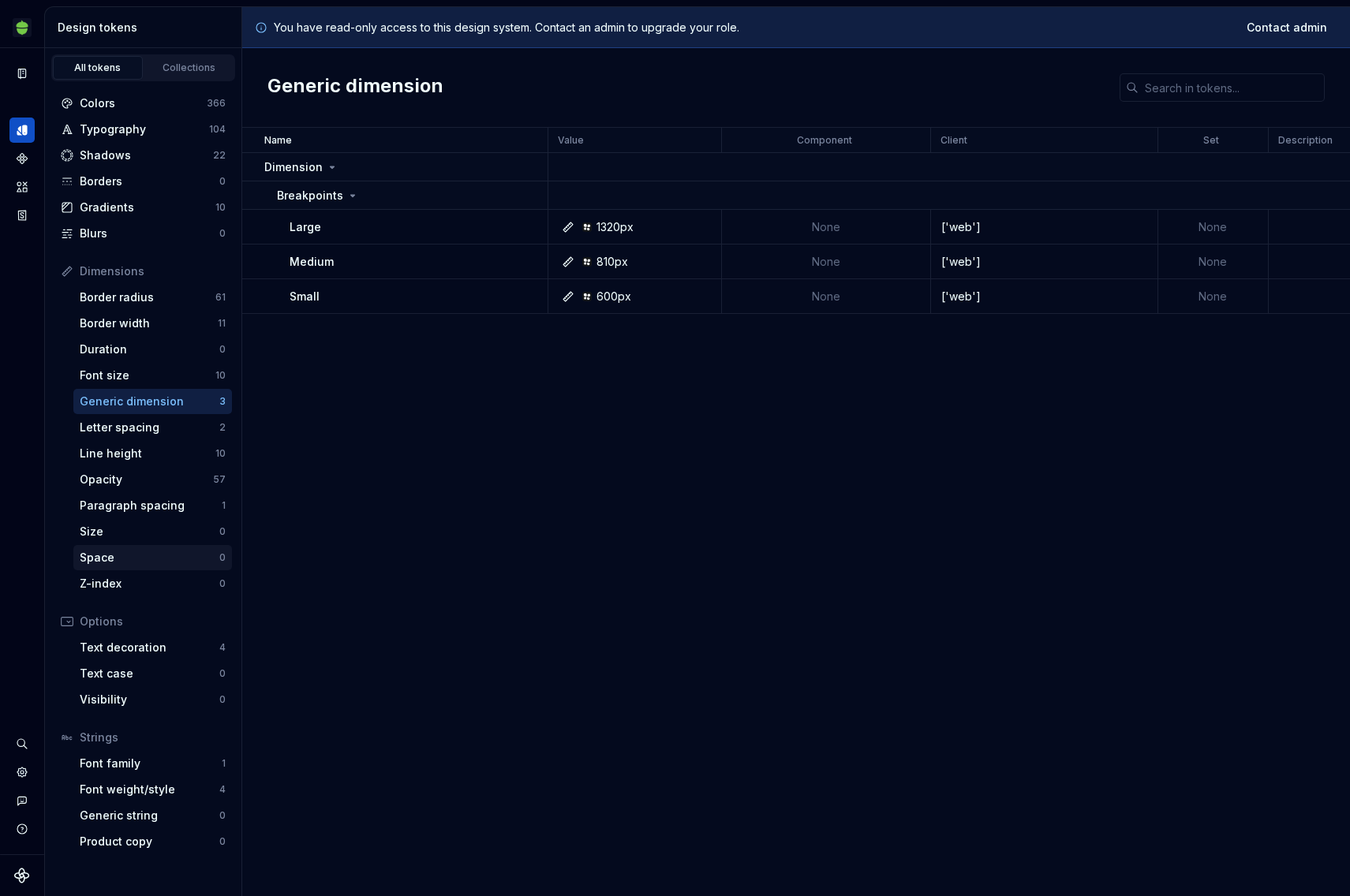 click on "Space" at bounding box center [149, 558] 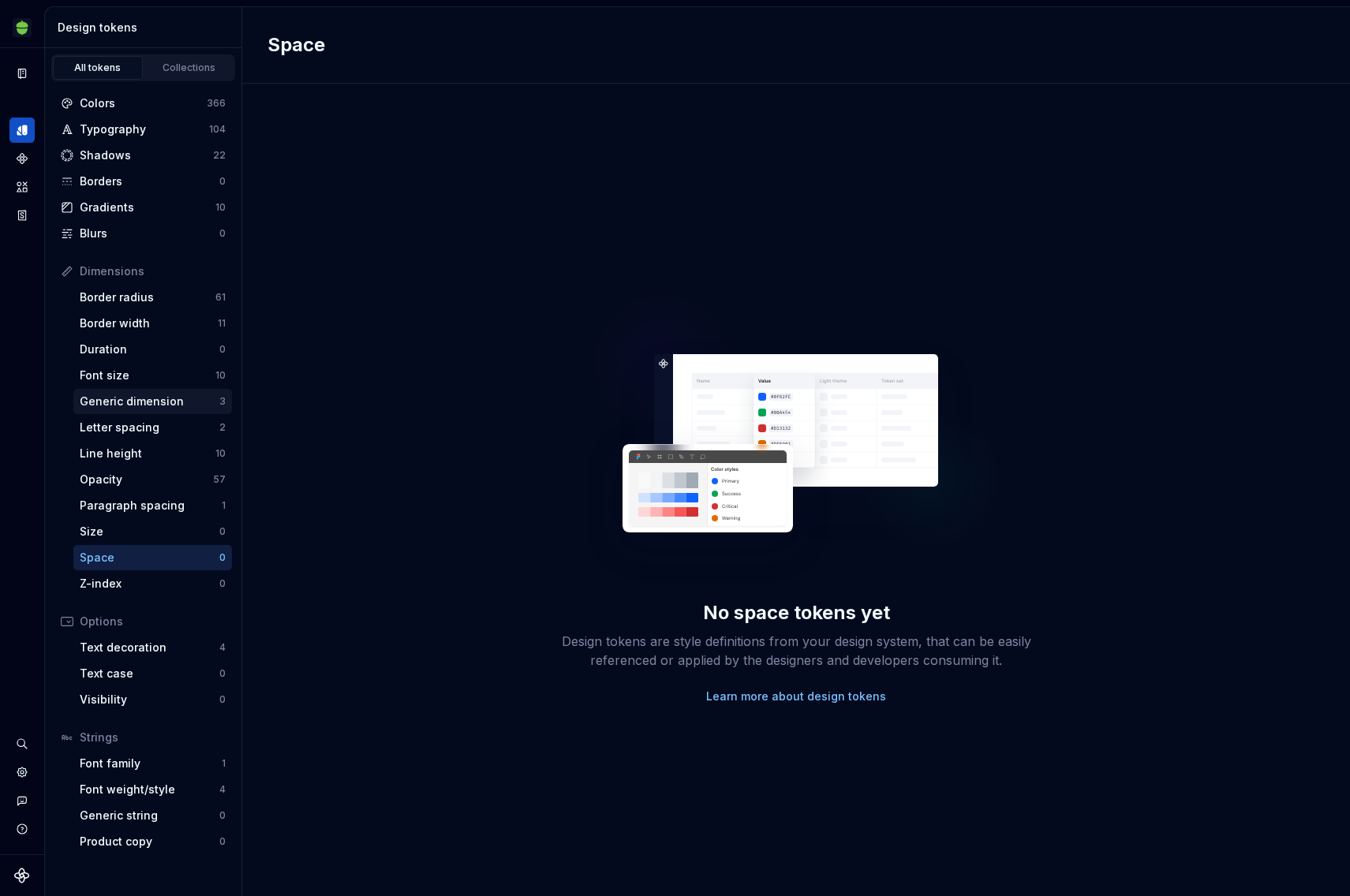 click on "Generic dimension" at bounding box center (149, 401) 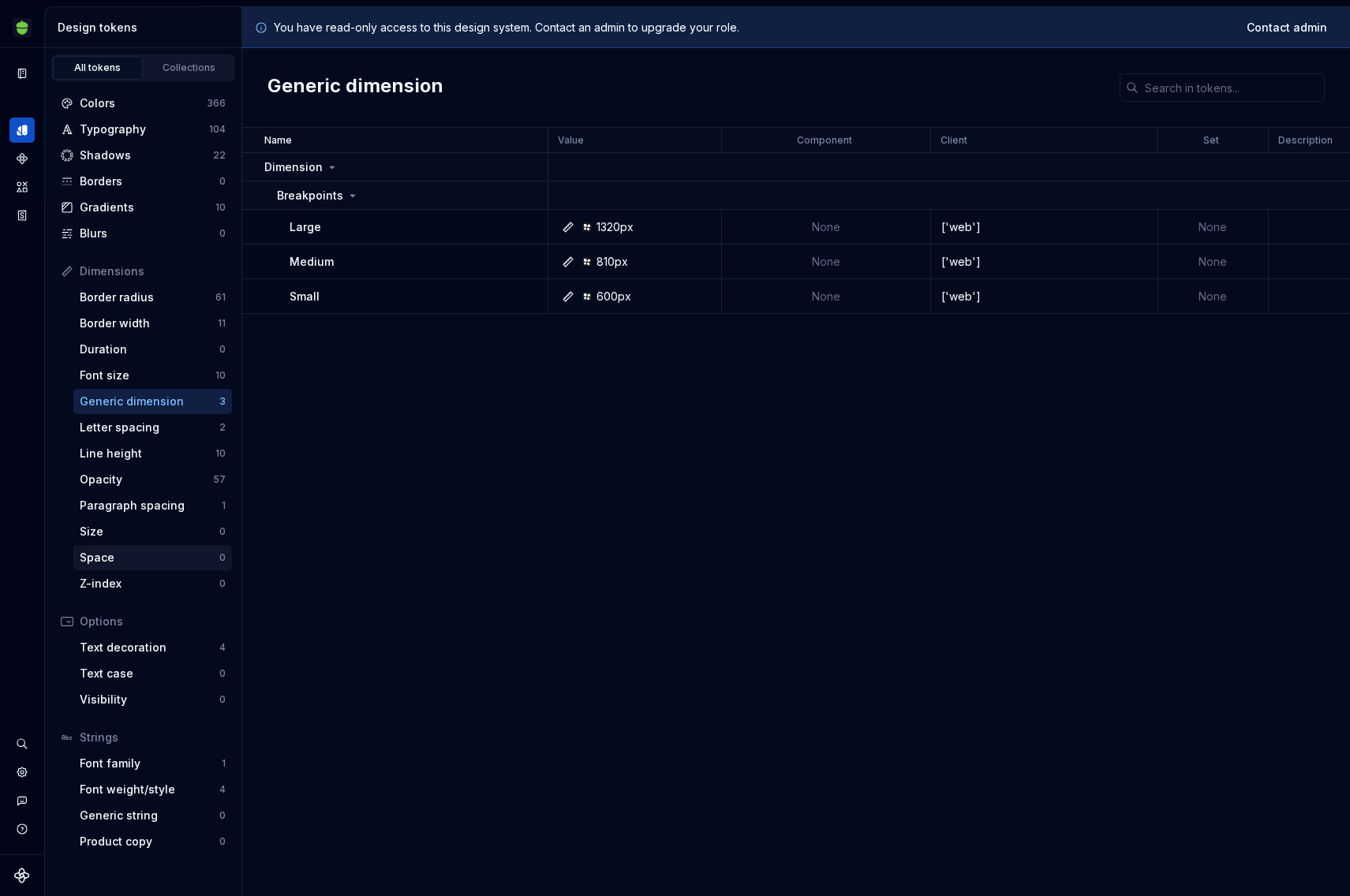 click on "Space" at bounding box center (149, 558) 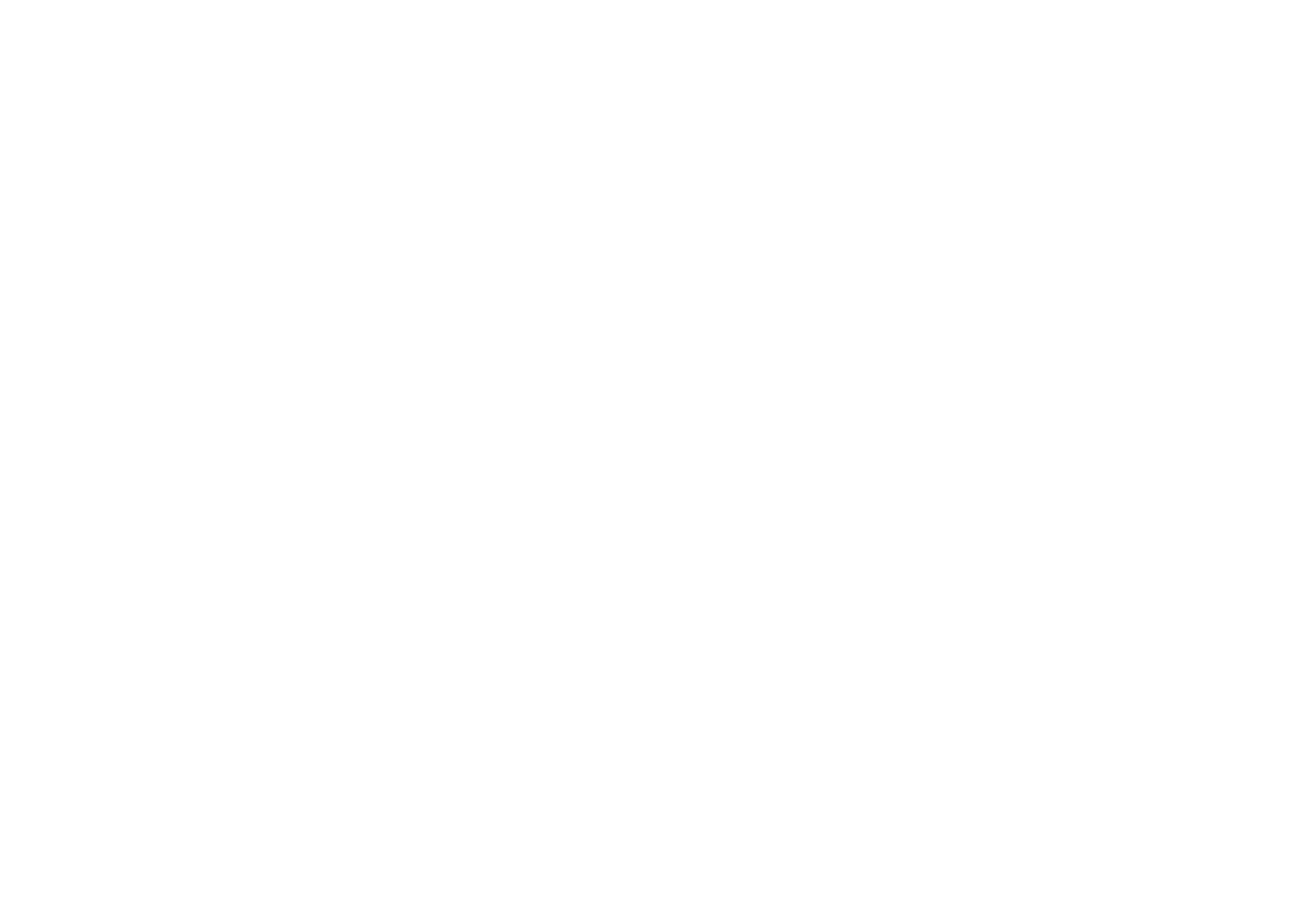 scroll, scrollTop: 0, scrollLeft: 0, axis: both 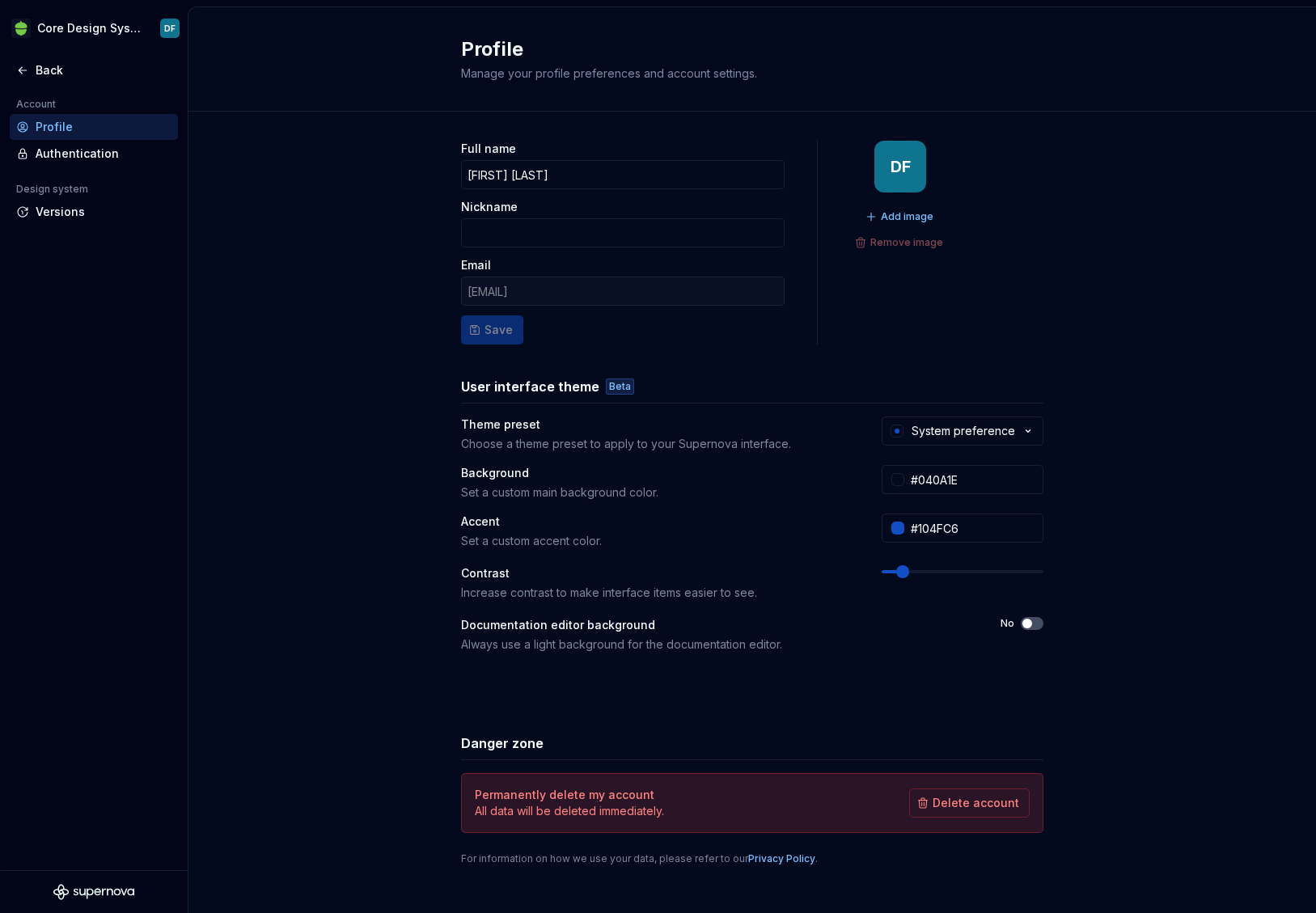 click on "Full name David Furman Nickname Email dfurman@acorns.com Save DF Add image Remove image User interface theme Beta Theme preset Choose a theme preset to apply to your Supernova interface. System preference Background Set a custom main background color. #040A1E Accent Set a custom accent color. #104FC6 Contrast Increase contrast to make interface items easier to see. Documentation editor background Always use a light background for the documentation editor. No Danger zone Permanently delete my account All data will be deleted immediately. Delete account For information on how we use your data, please refer to our  Privacy Policy ." at bounding box center (752, 519) 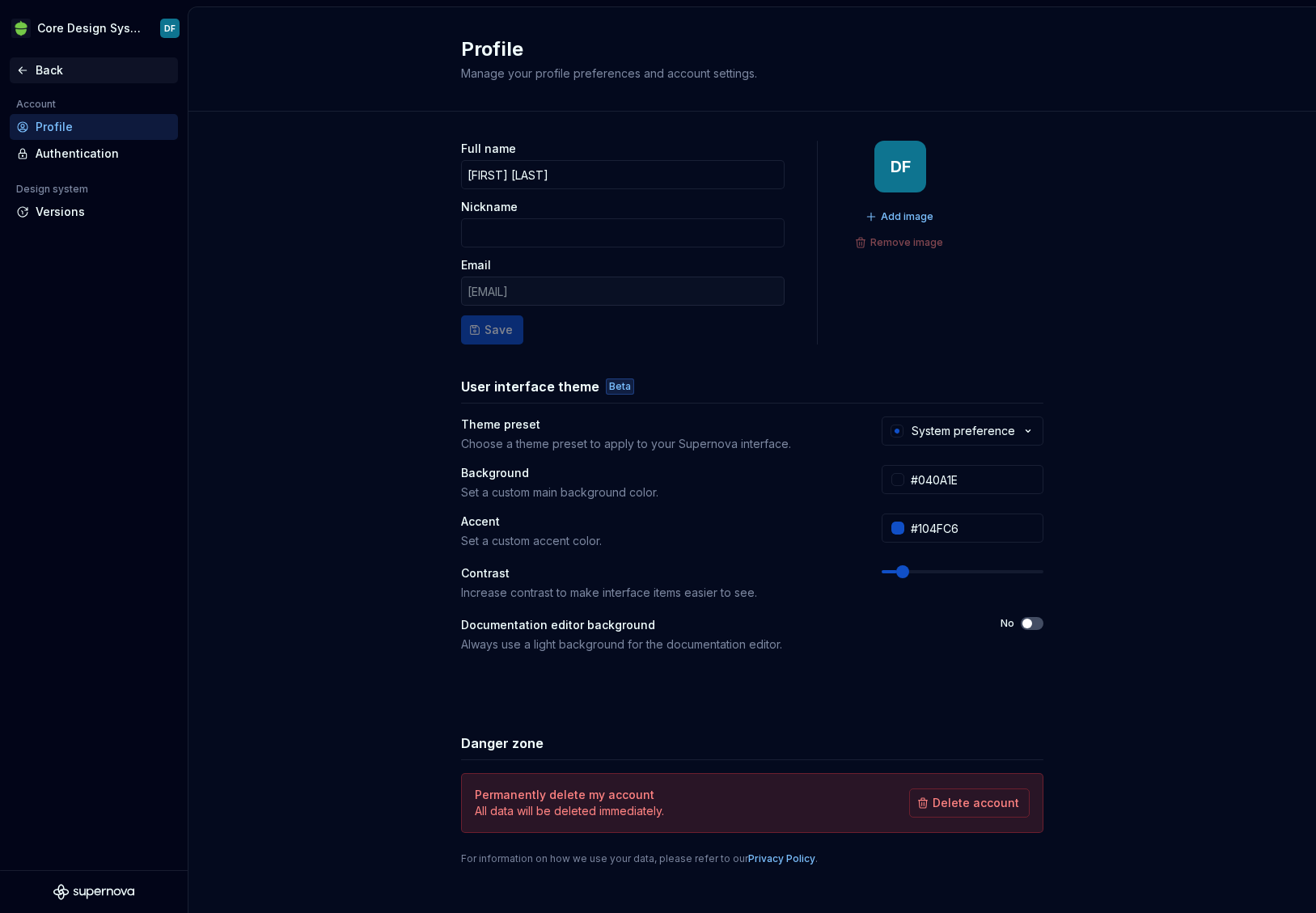 click on "Back" at bounding box center (104, 70) 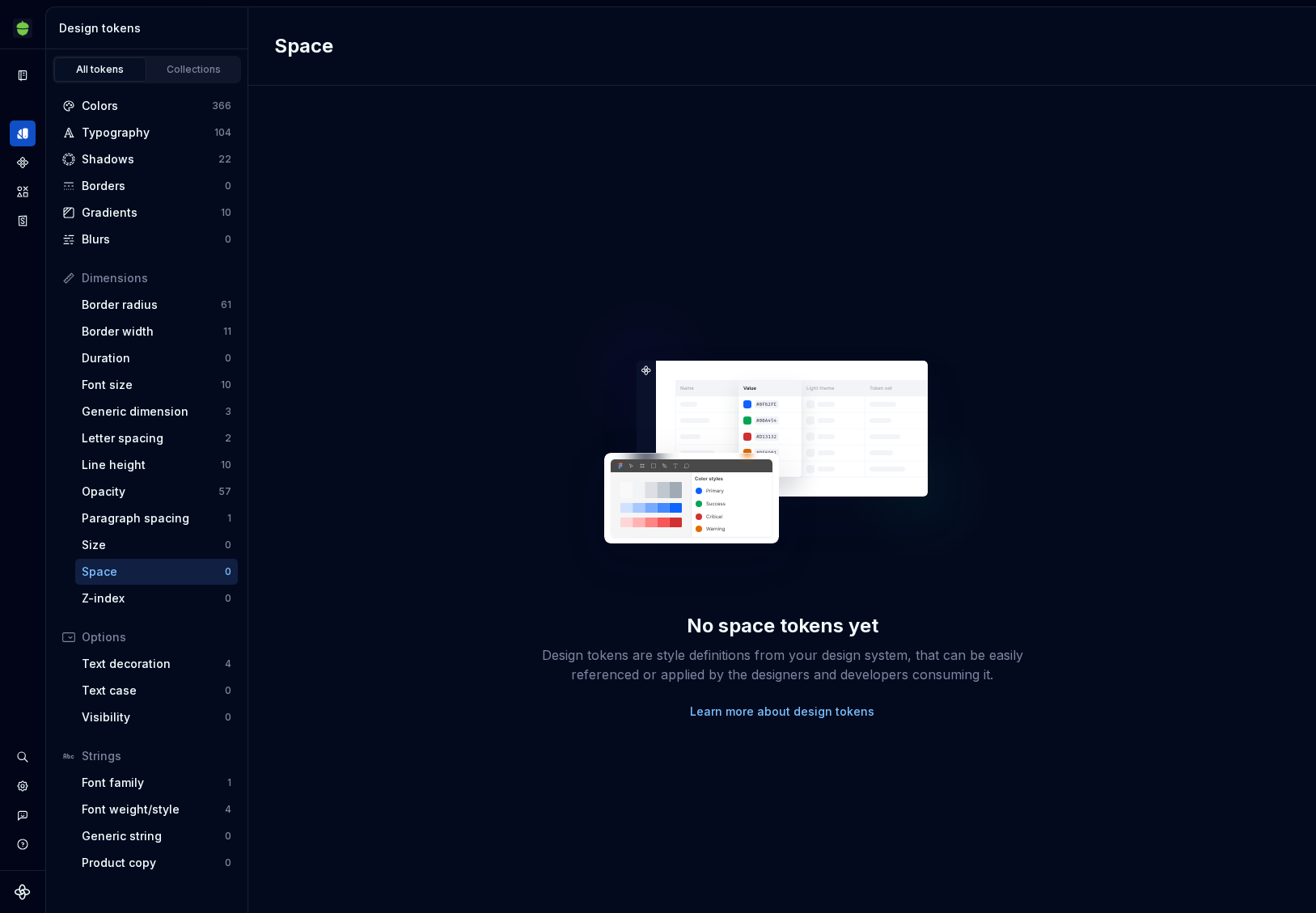 click on "No space tokens yet Design tokens are style definitions from your design system, that can be easily referenced or applied by the designers and developers consuming it. Learn more about design tokens" at bounding box center [782, 499] 